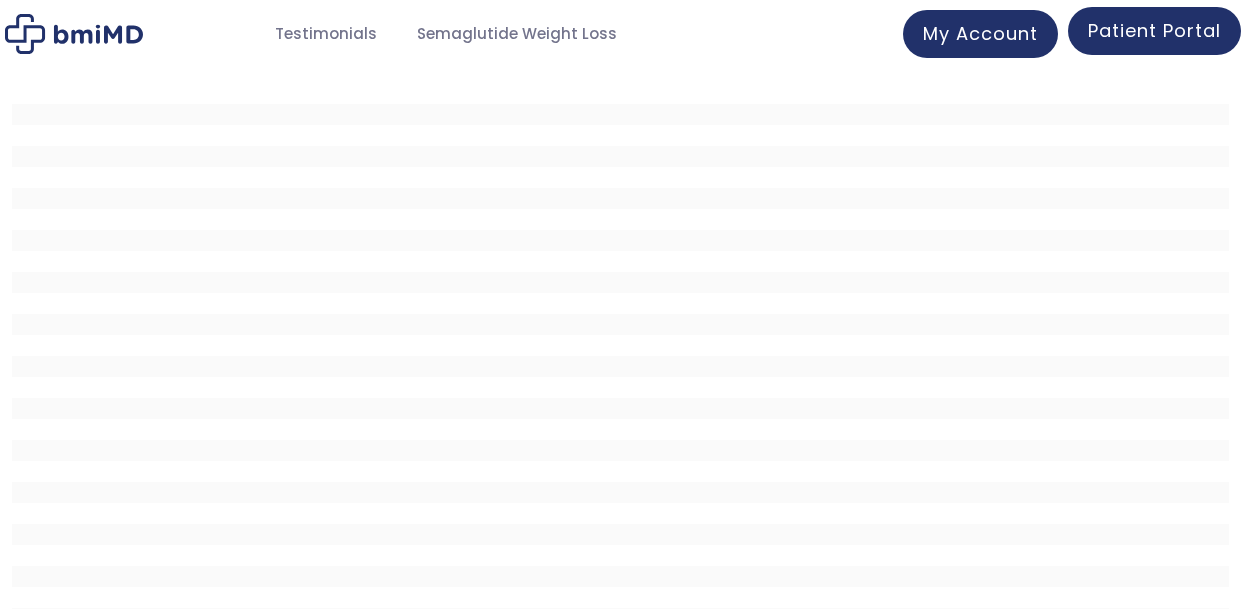 scroll, scrollTop: 0, scrollLeft: 0, axis: both 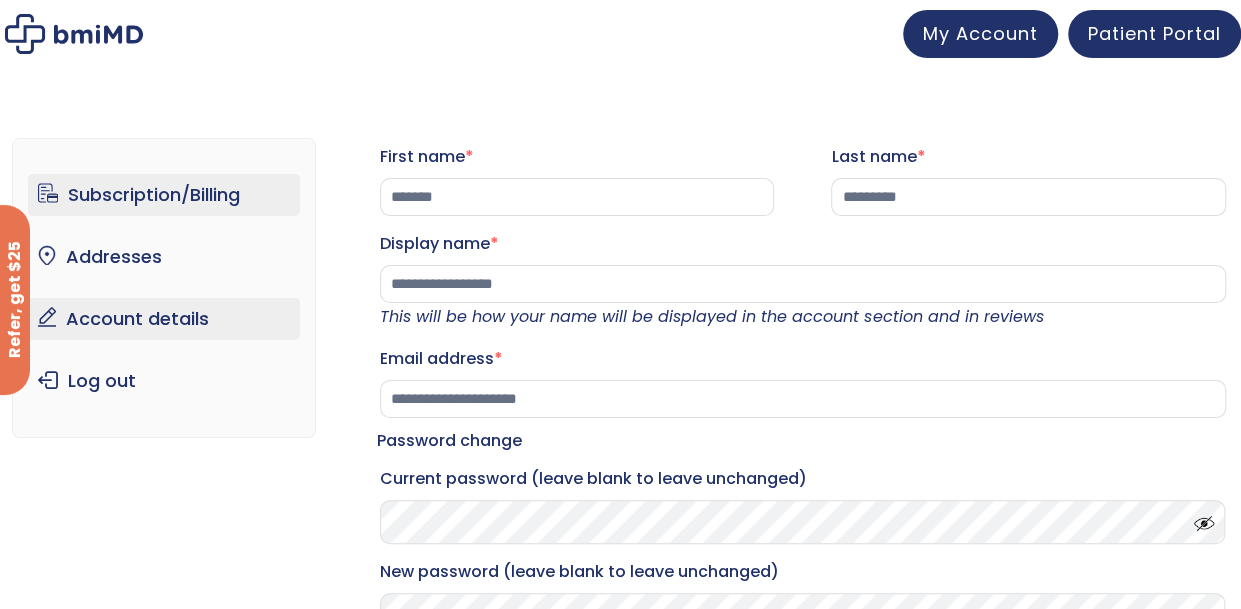 click on "Subscription/Billing" at bounding box center [164, 195] 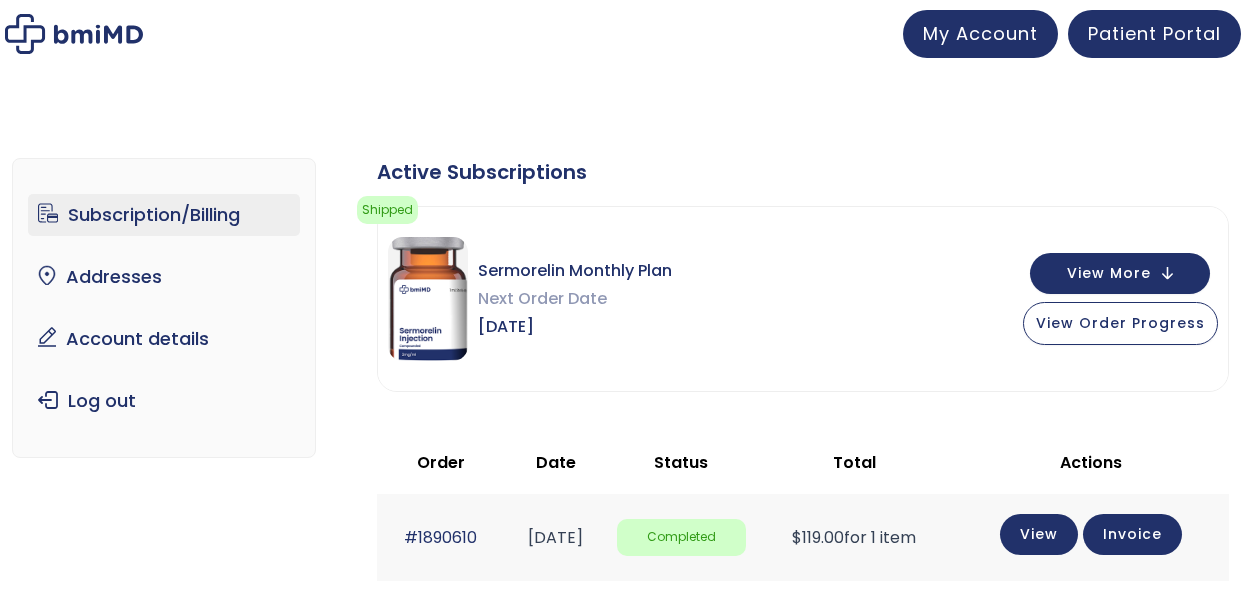 scroll, scrollTop: 0, scrollLeft: 0, axis: both 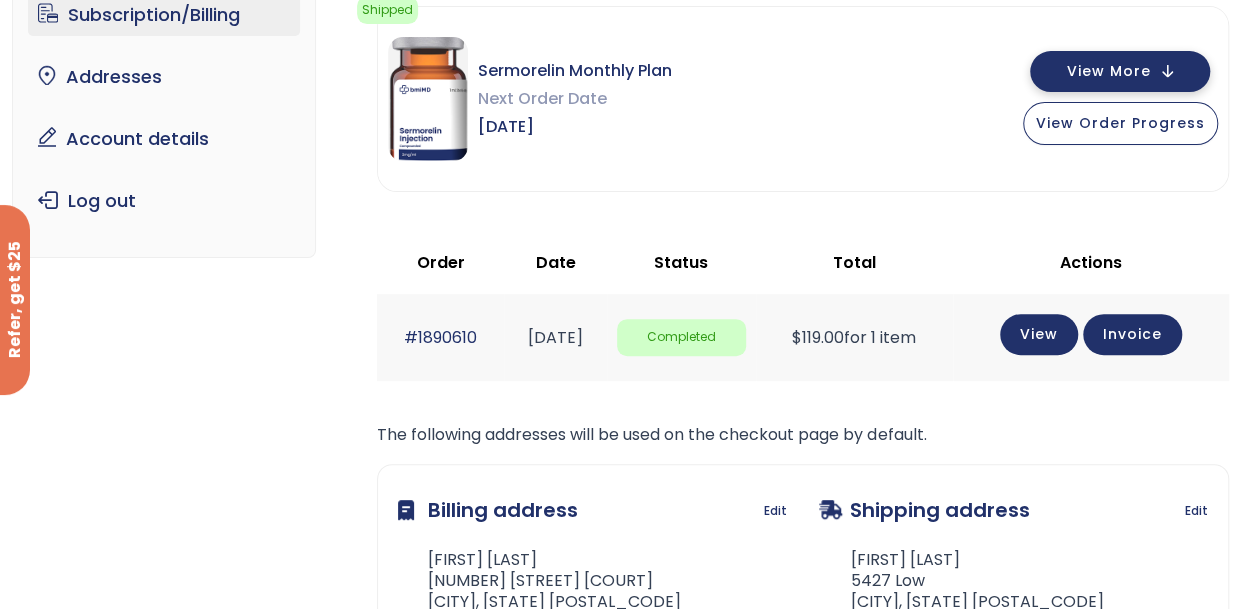 click on "View More" at bounding box center [1120, 71] 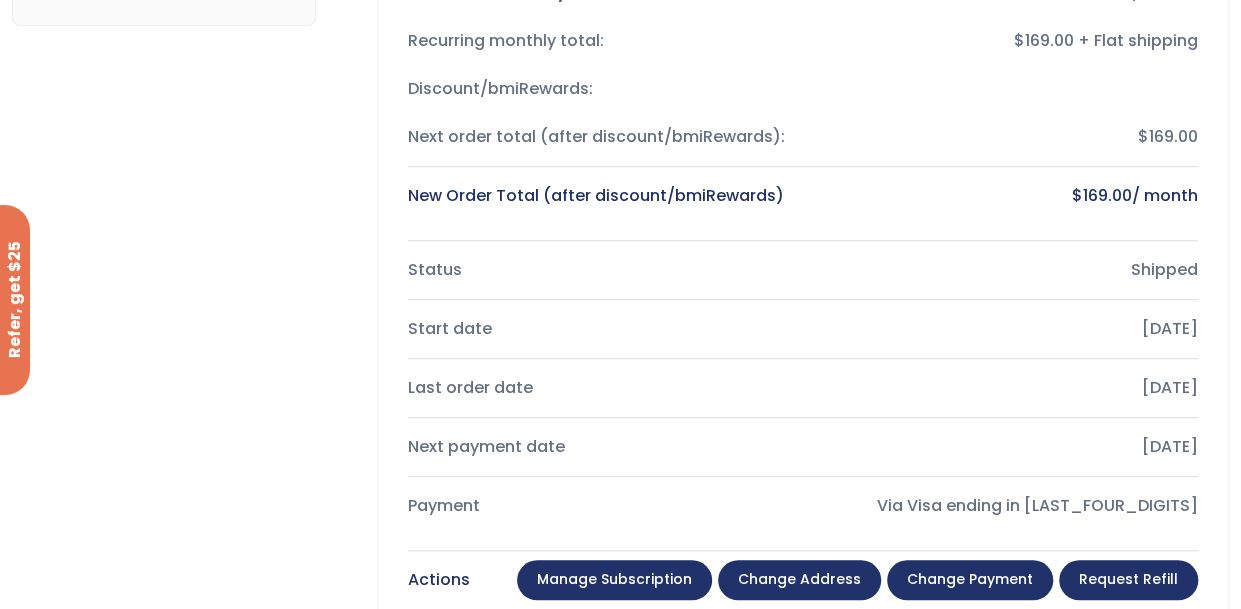 scroll, scrollTop: 600, scrollLeft: 0, axis: vertical 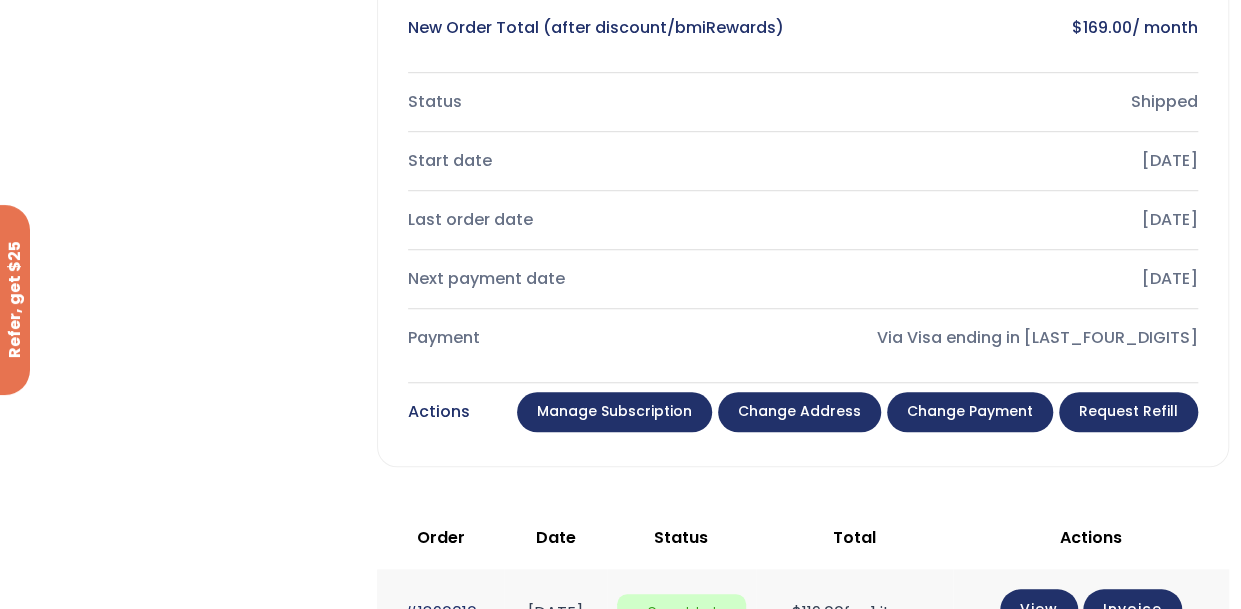 click on "Manage Subscription" at bounding box center [614, 412] 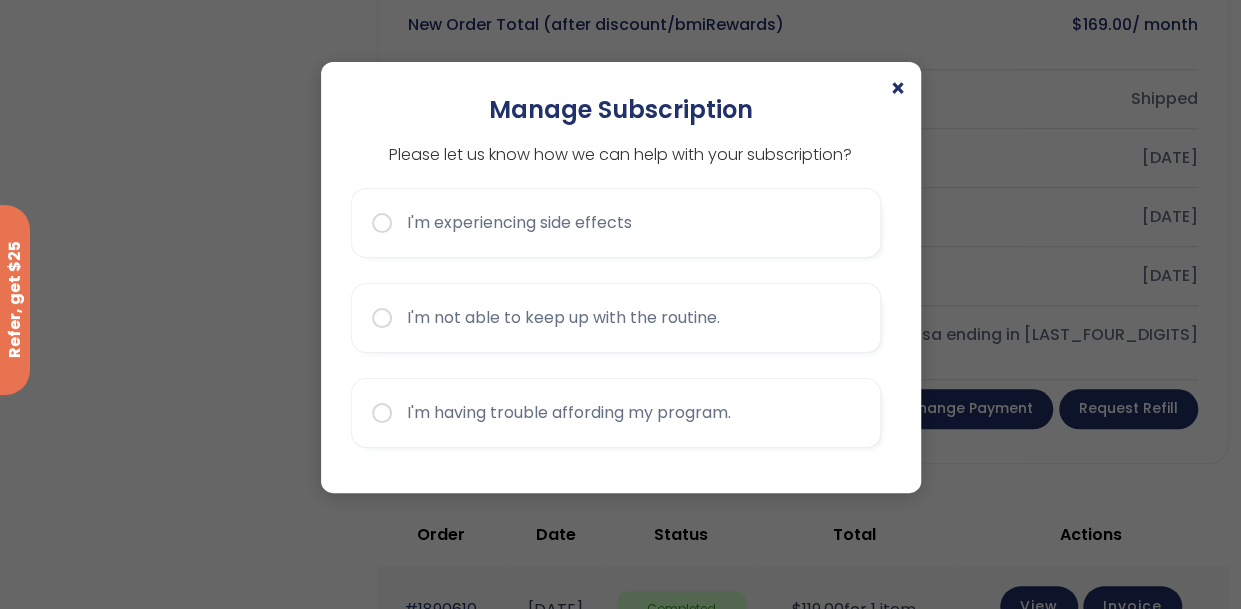 scroll, scrollTop: 600, scrollLeft: 0, axis: vertical 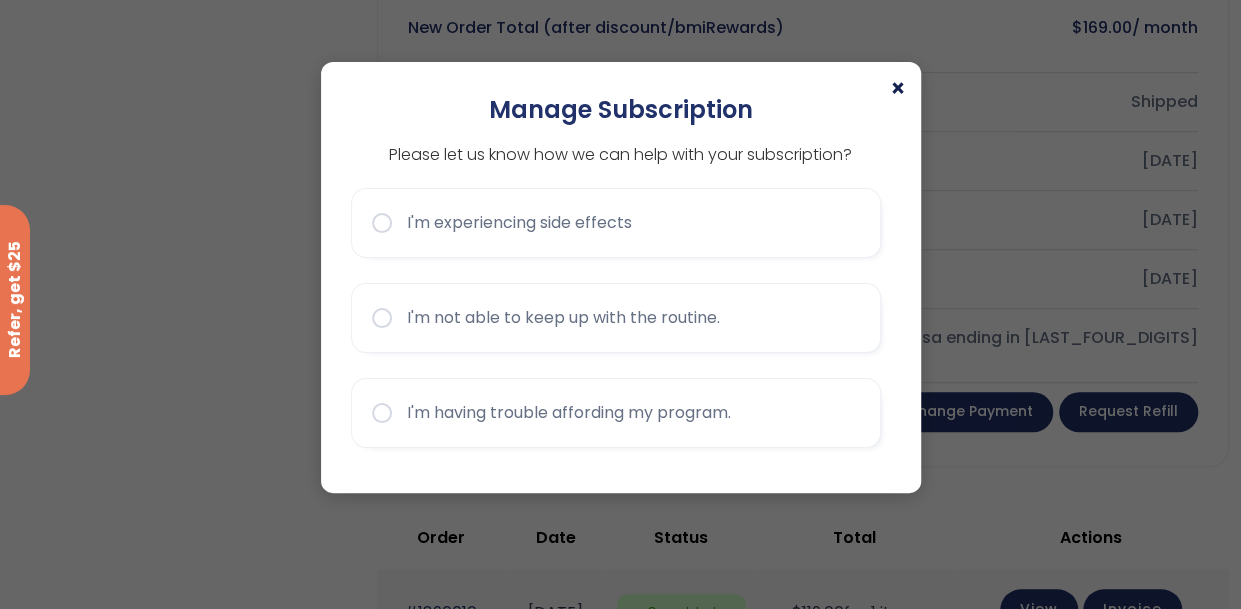 click on "×" 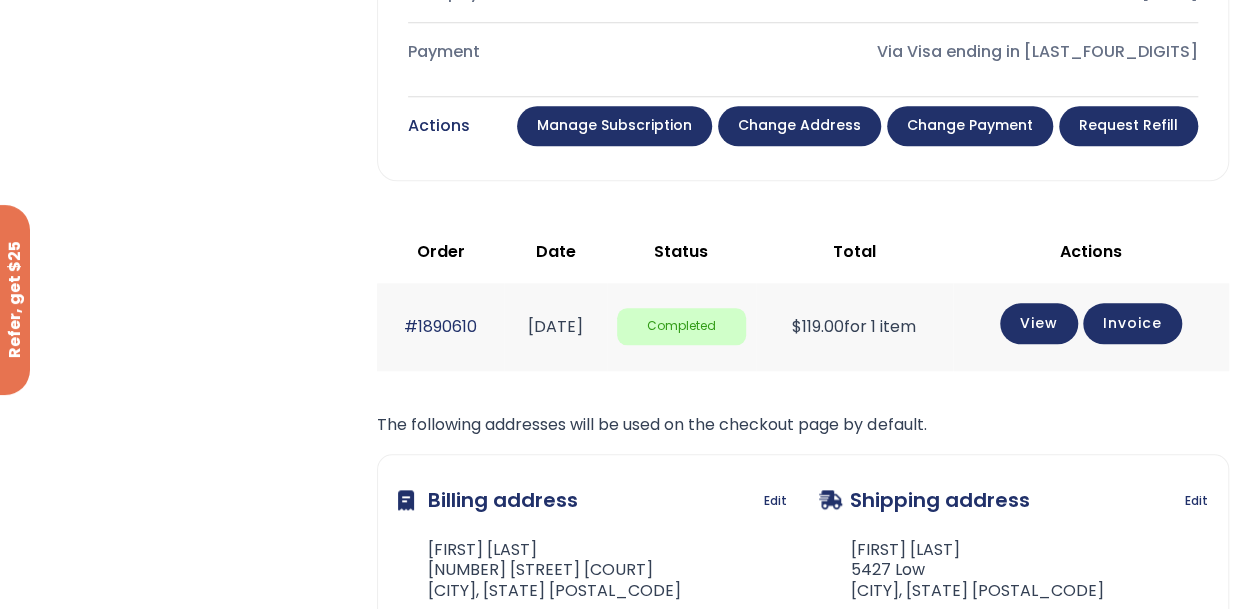 scroll, scrollTop: 882, scrollLeft: 0, axis: vertical 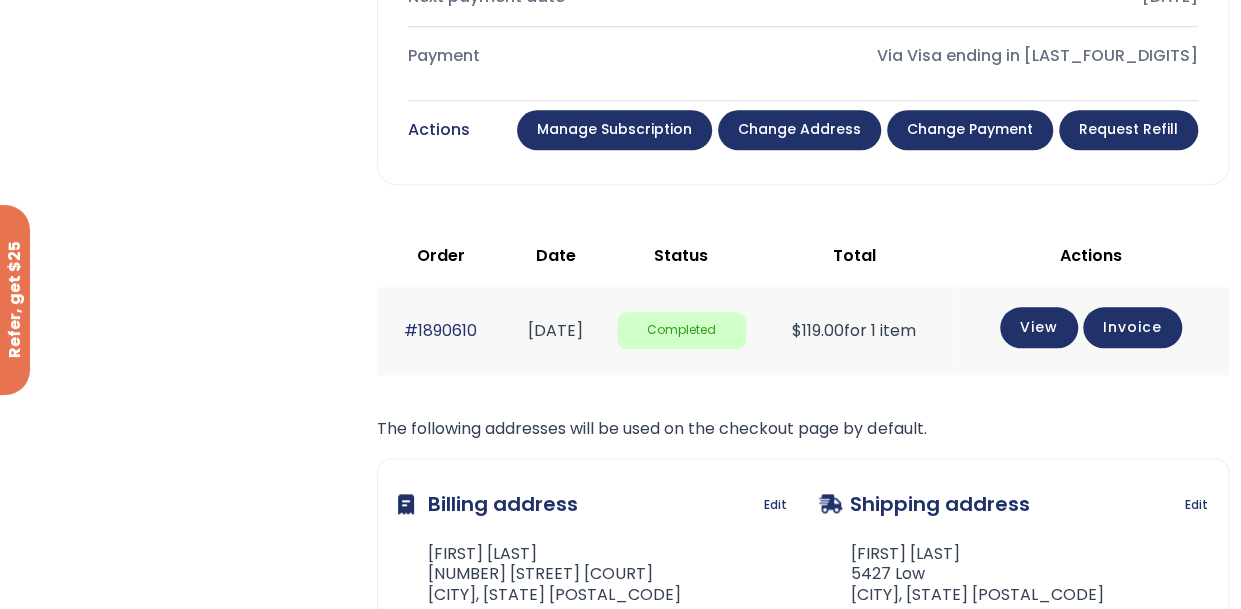 click on "Manage Subscription" at bounding box center [614, 130] 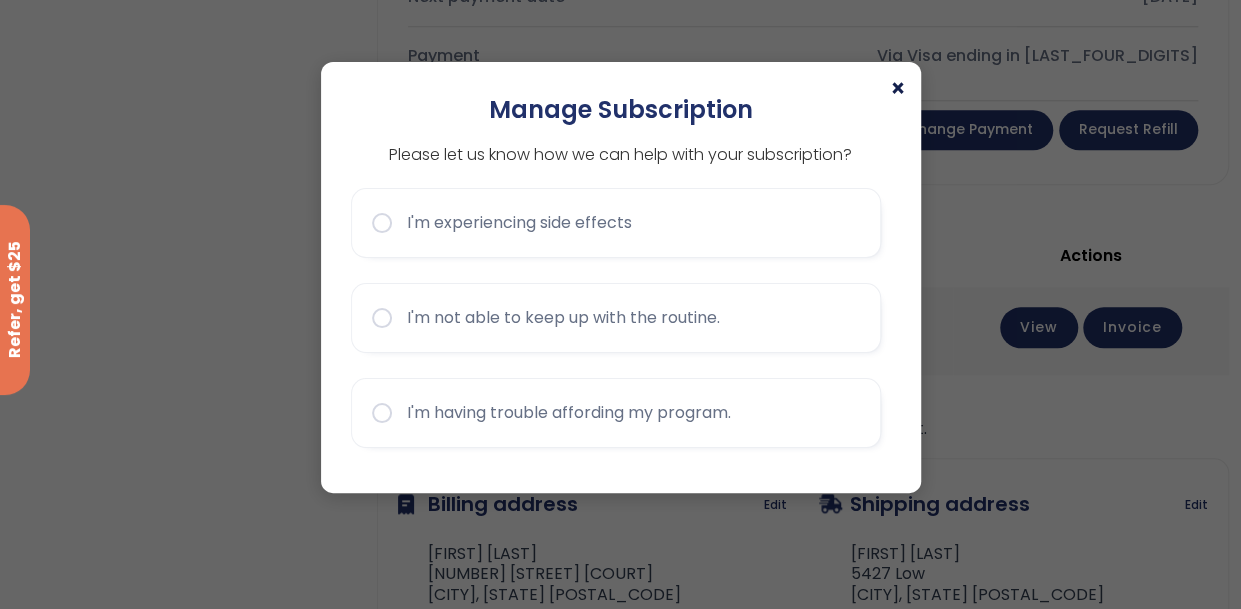click on "×" 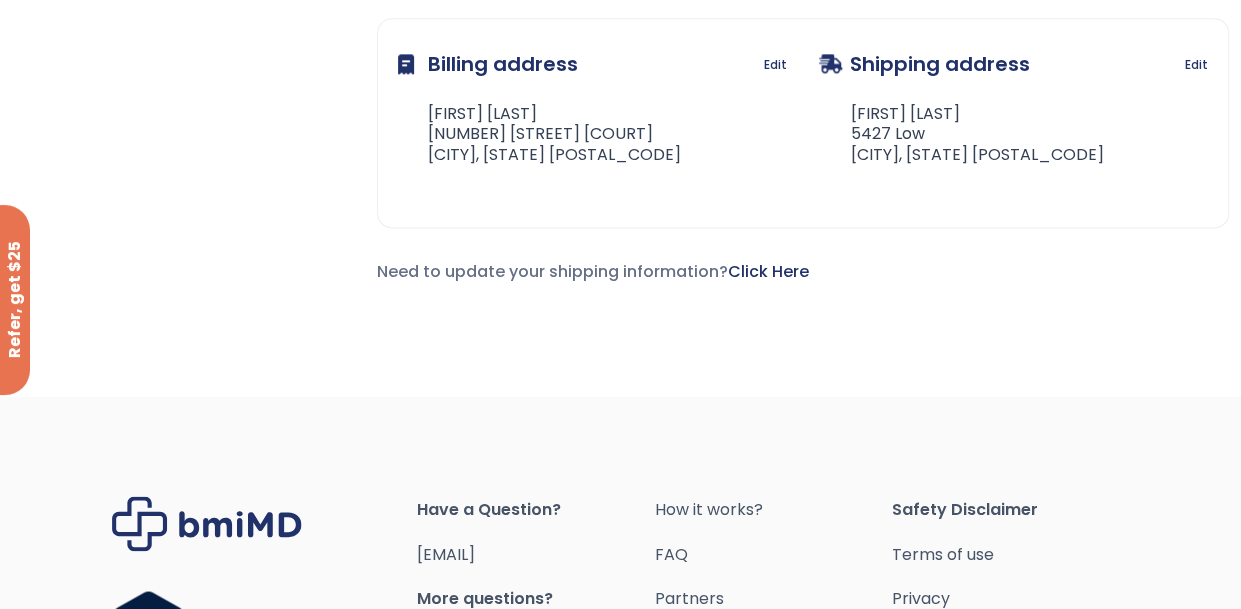 scroll, scrollTop: 1582, scrollLeft: 0, axis: vertical 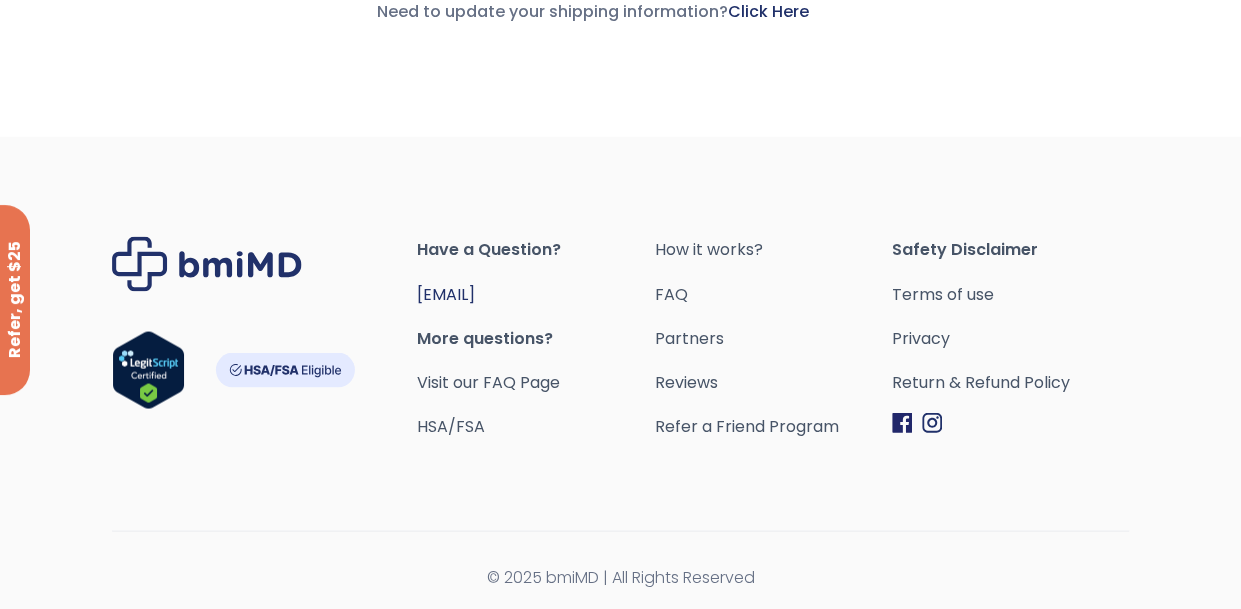 drag, startPoint x: 571, startPoint y: 287, endPoint x: 420, endPoint y: 293, distance: 151.11916 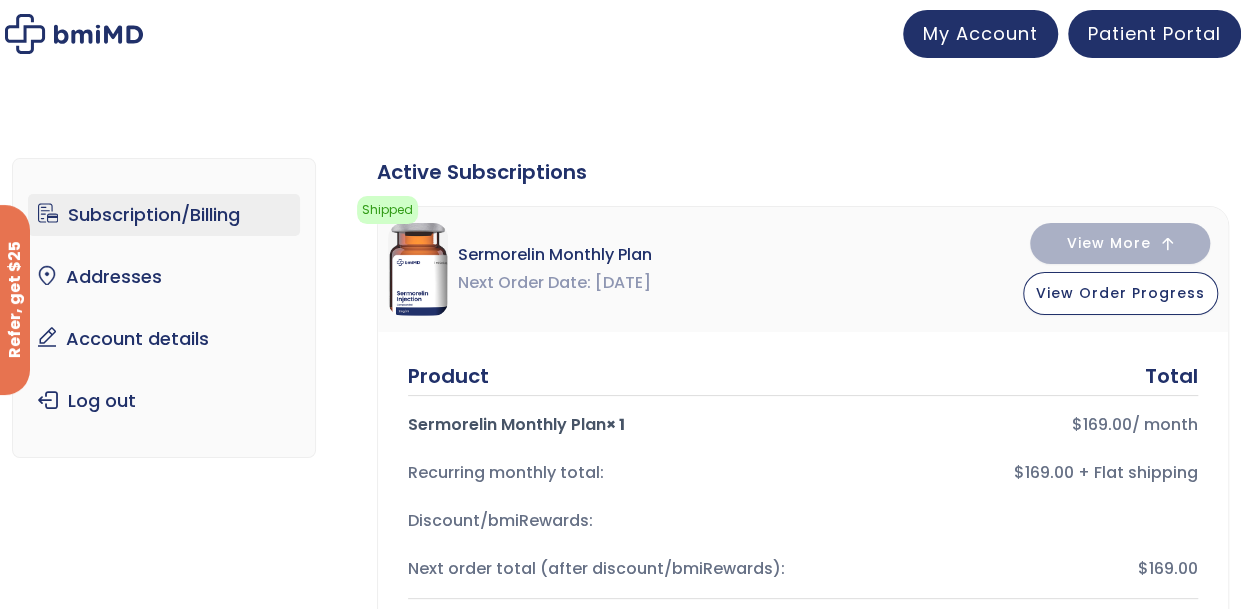 scroll, scrollTop: 0, scrollLeft: 0, axis: both 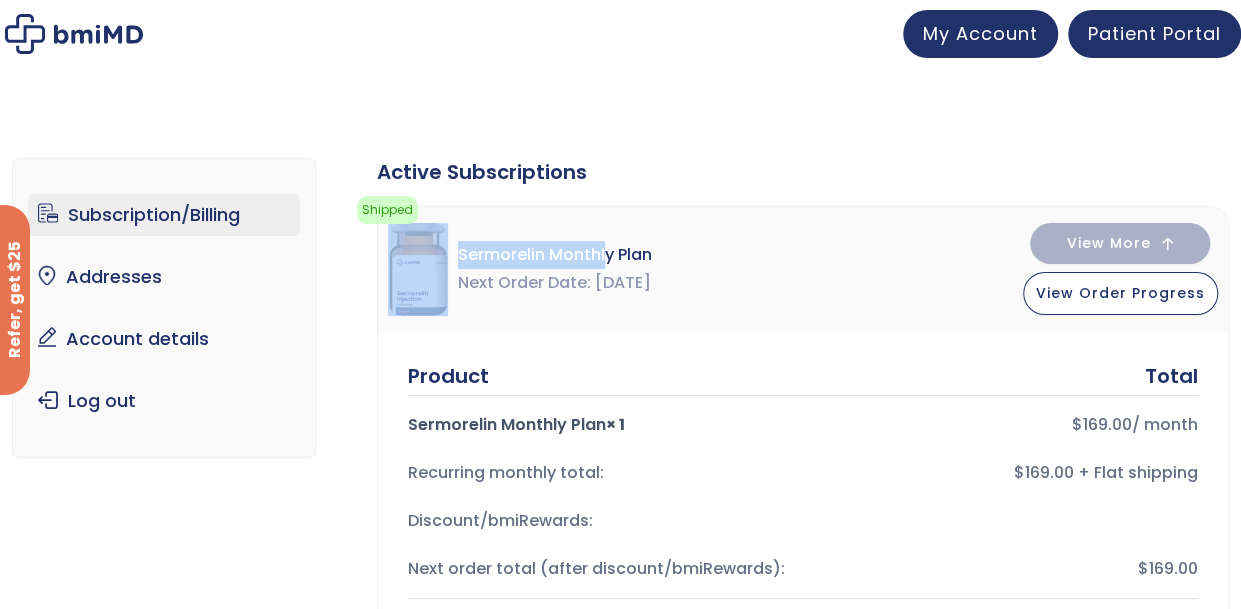 drag, startPoint x: 663, startPoint y: 248, endPoint x: 611, endPoint y: 258, distance: 52.95281 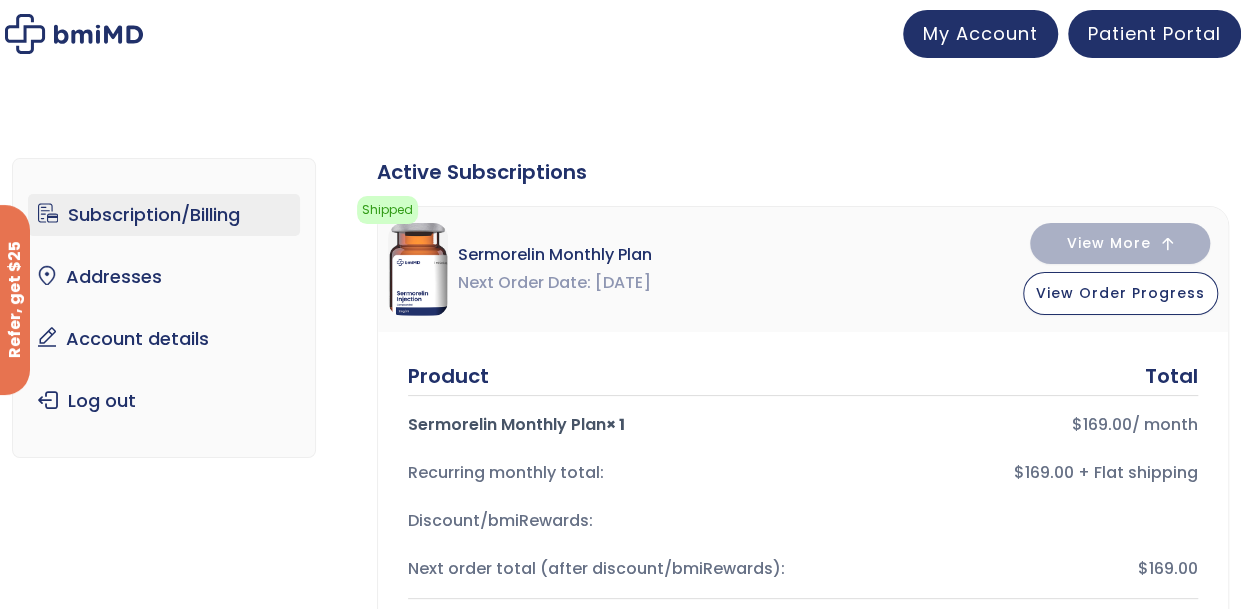 click on "Sermorelin Monthly Plan
Next Order Date
Aug 30, 2025" at bounding box center (520, 269) 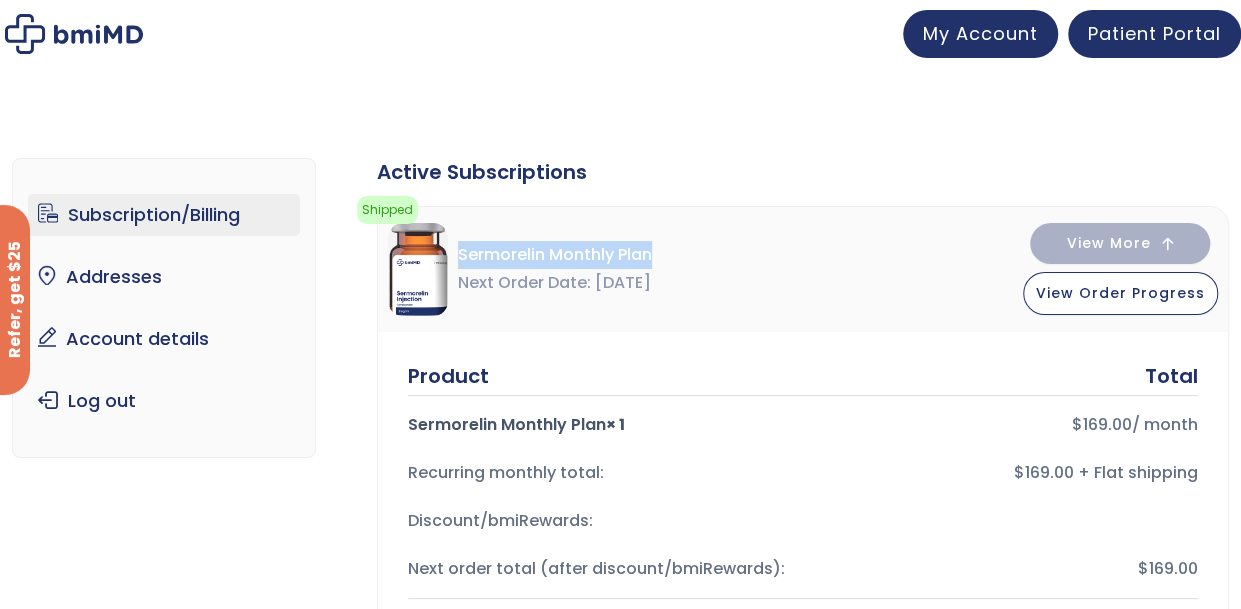 drag, startPoint x: 668, startPoint y: 258, endPoint x: 454, endPoint y: 254, distance: 214.03738 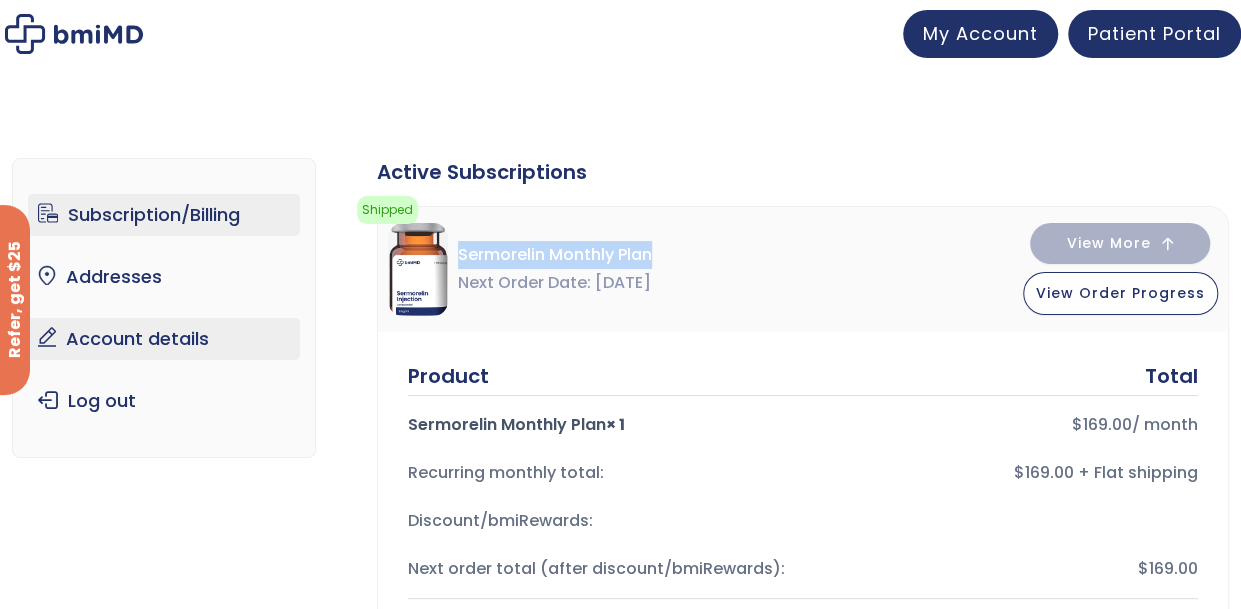 click on "Account details" at bounding box center (164, 339) 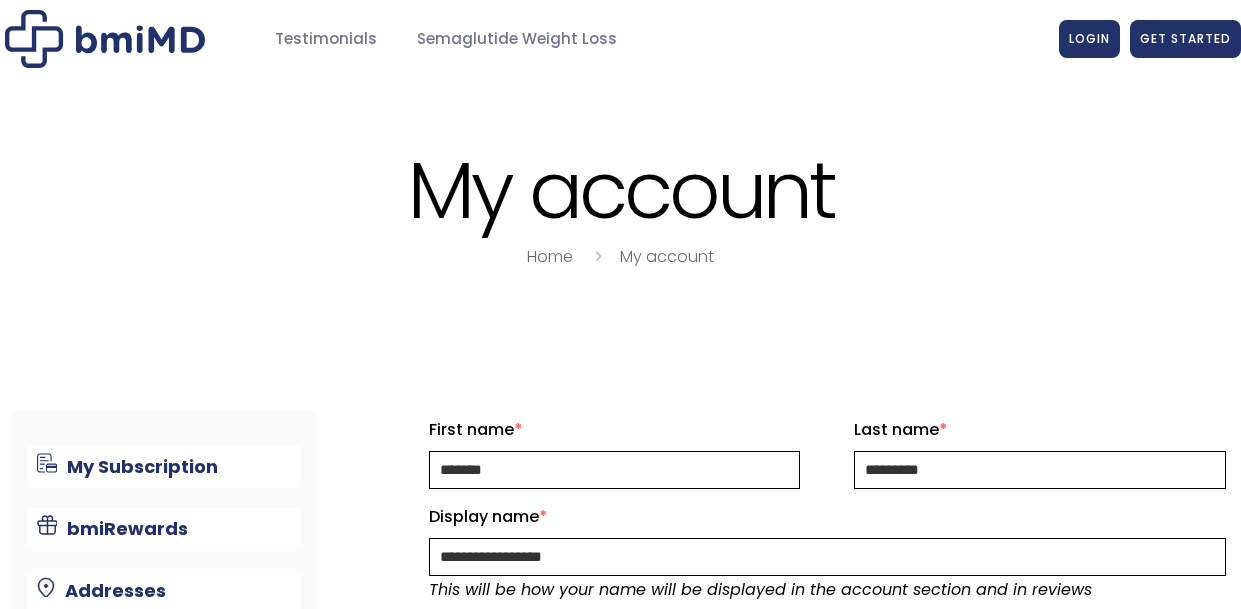 scroll, scrollTop: 0, scrollLeft: 0, axis: both 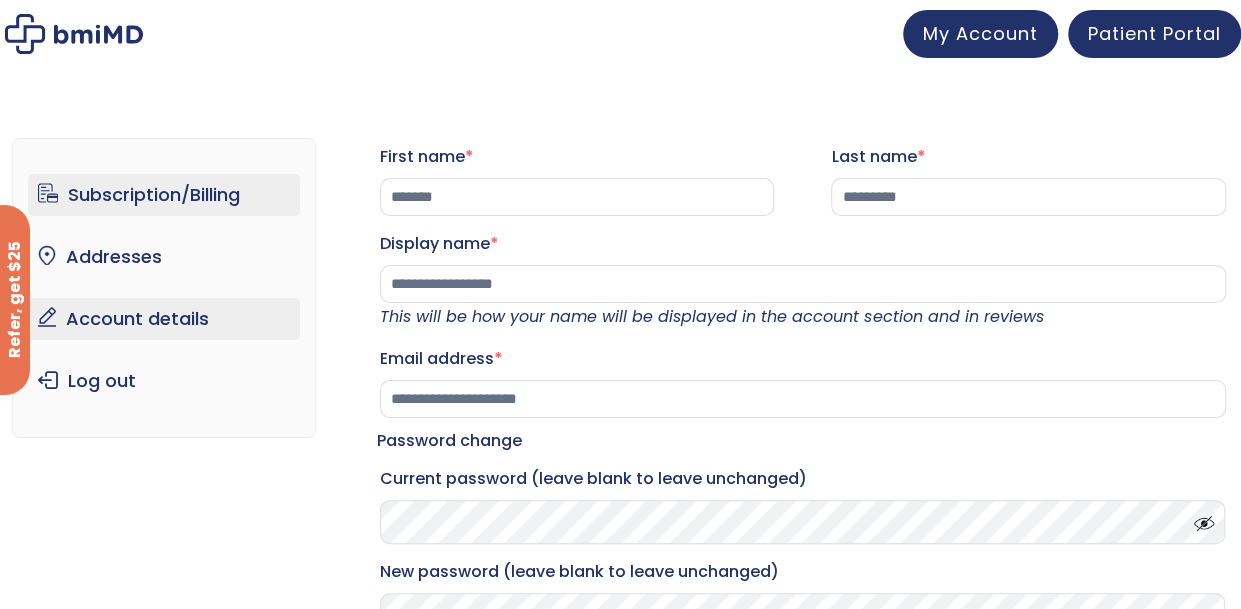 click on "Subscription/Billing" at bounding box center [164, 195] 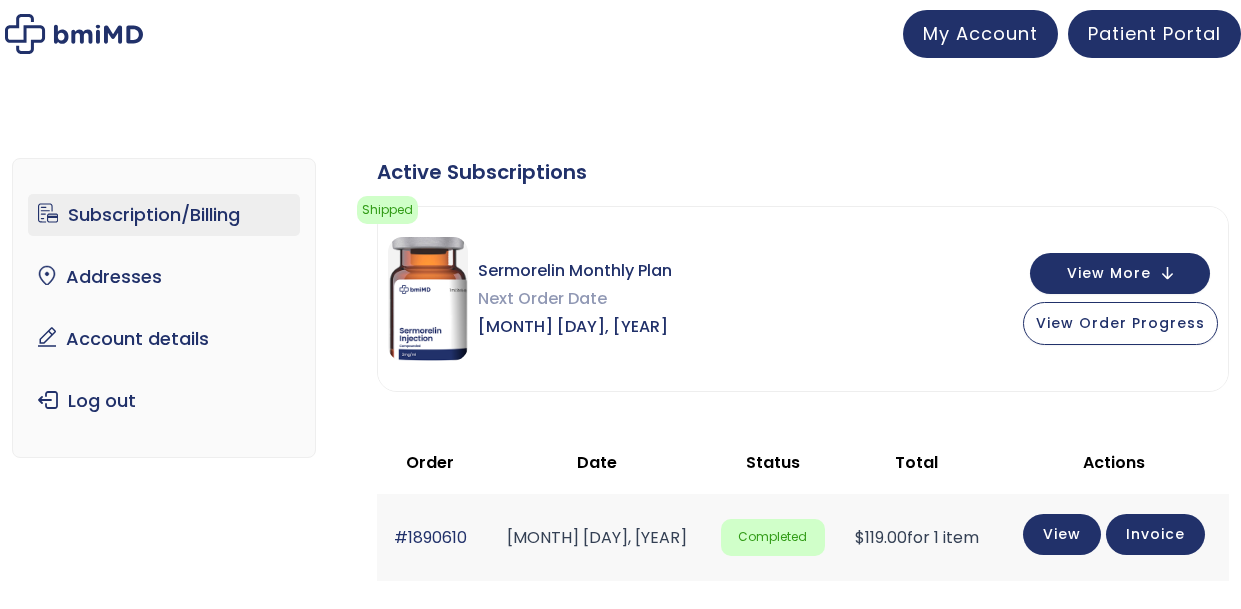 scroll, scrollTop: 0, scrollLeft: 0, axis: both 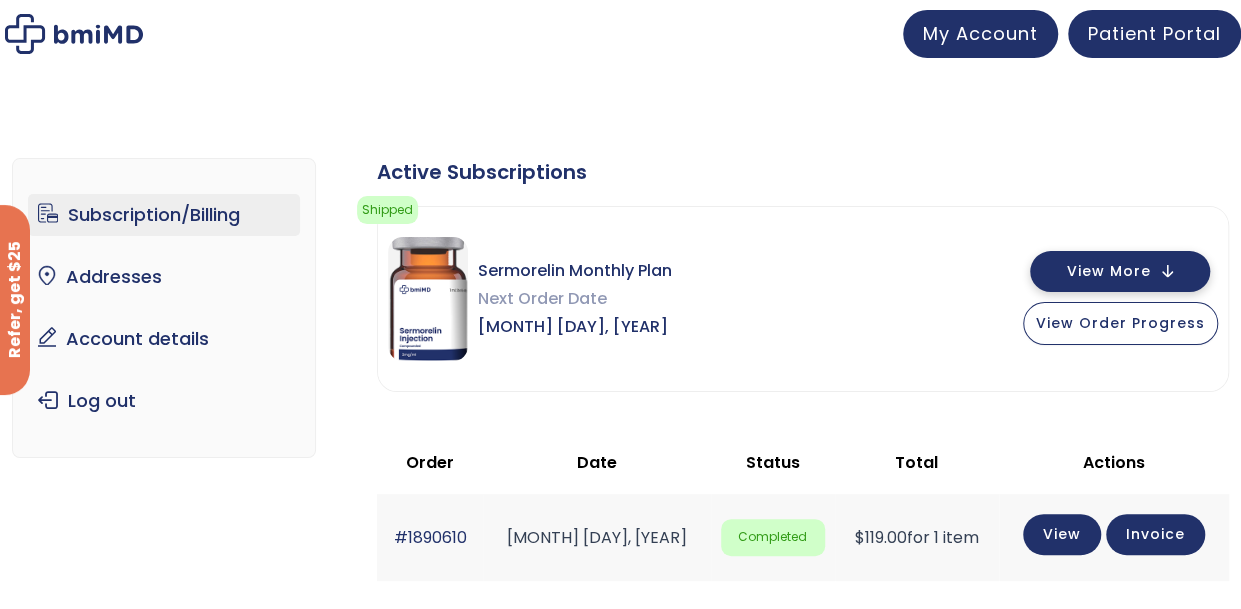 click on "View More" at bounding box center [1109, 271] 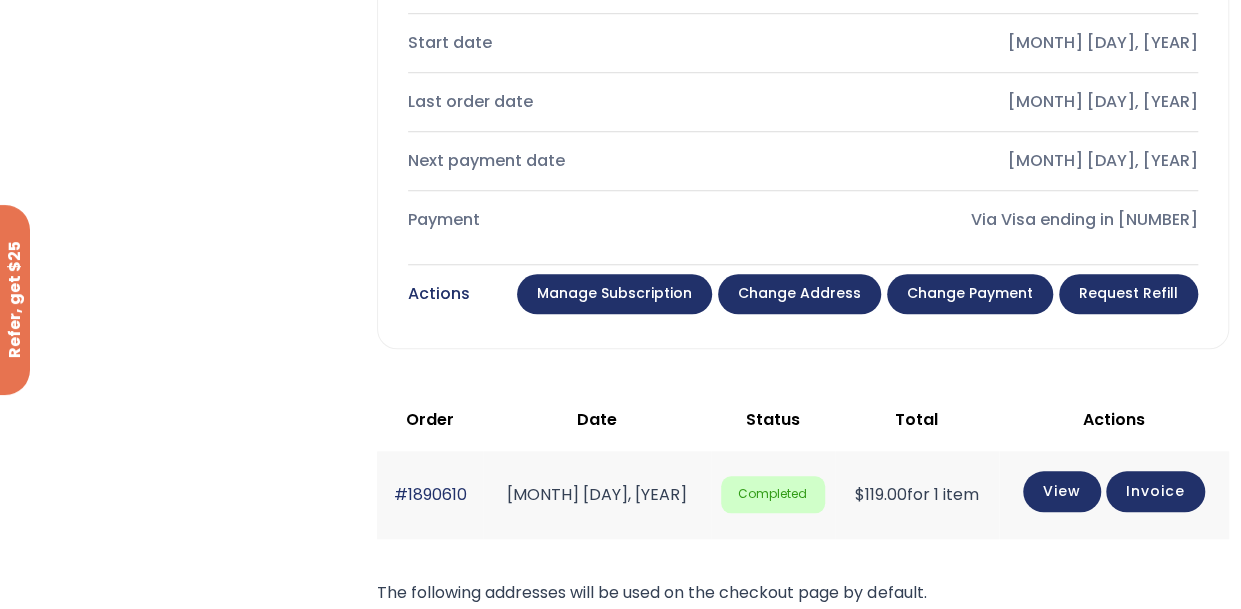 scroll, scrollTop: 700, scrollLeft: 0, axis: vertical 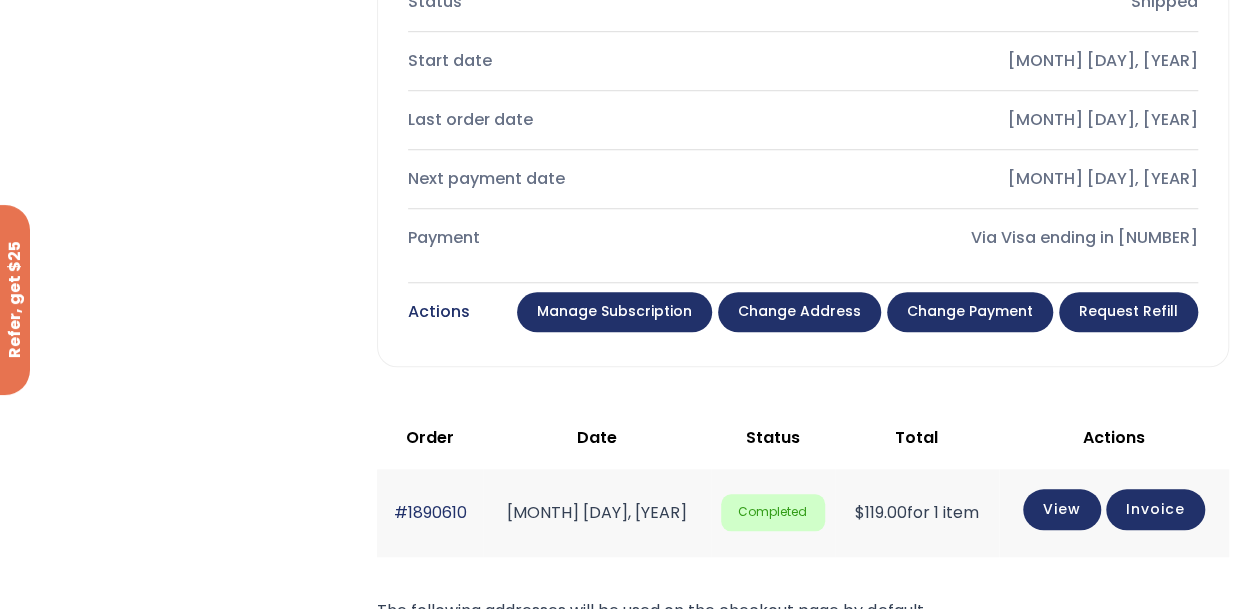 click on "Request Refill" at bounding box center (1128, 312) 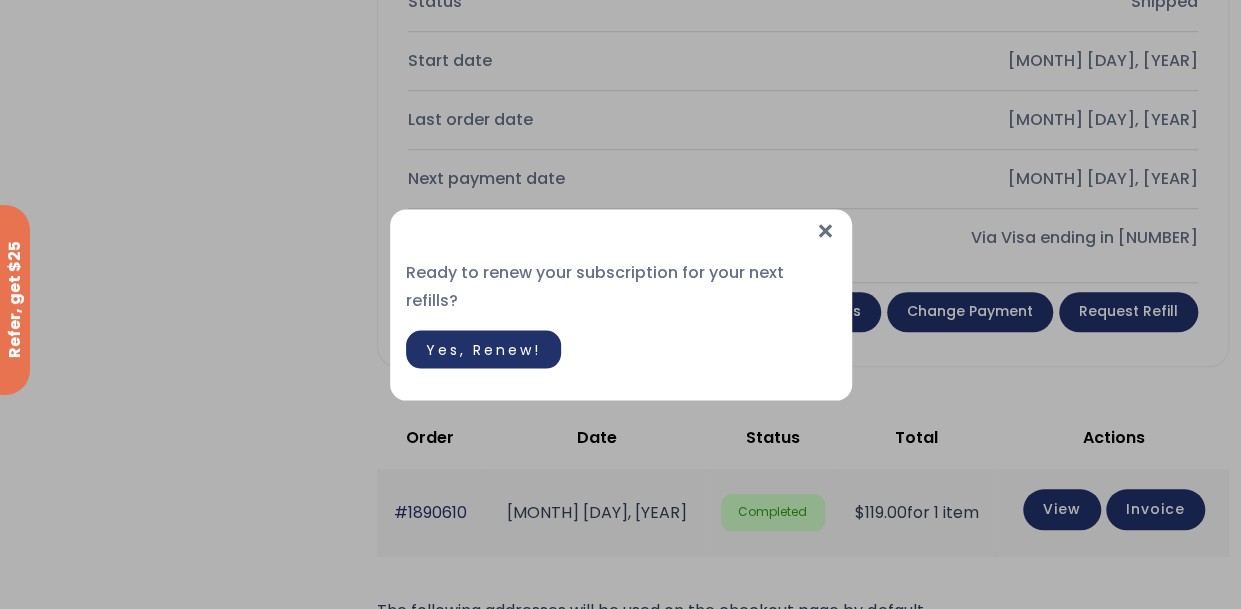click on "×" at bounding box center (825, 230) 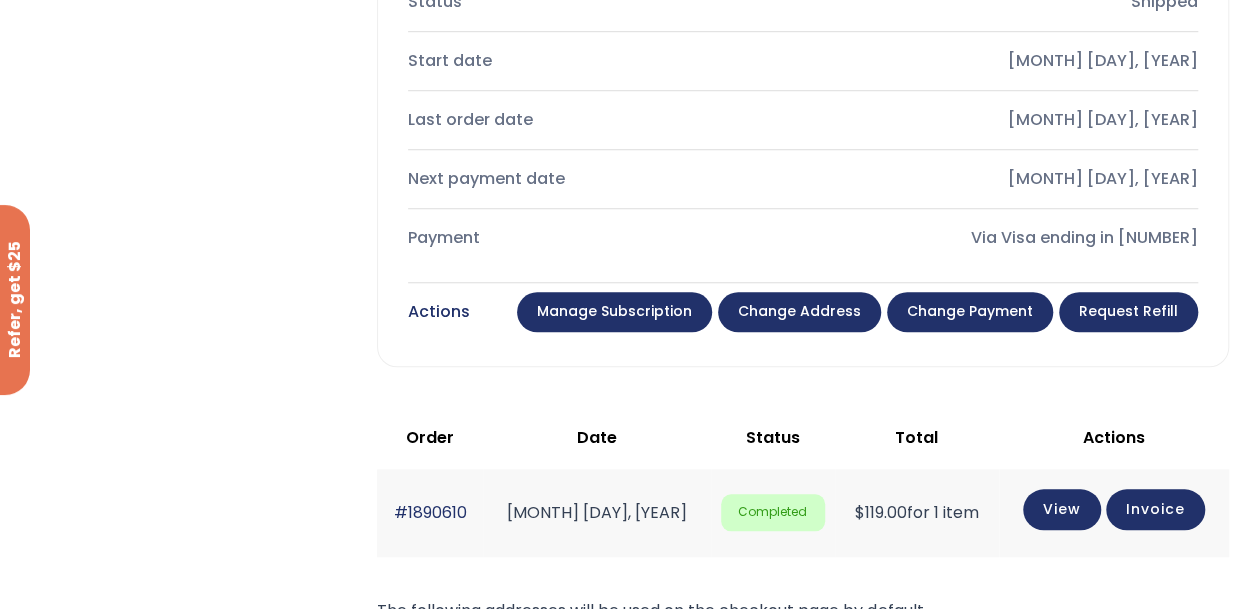 click on "Manage Subscription" at bounding box center (614, 312) 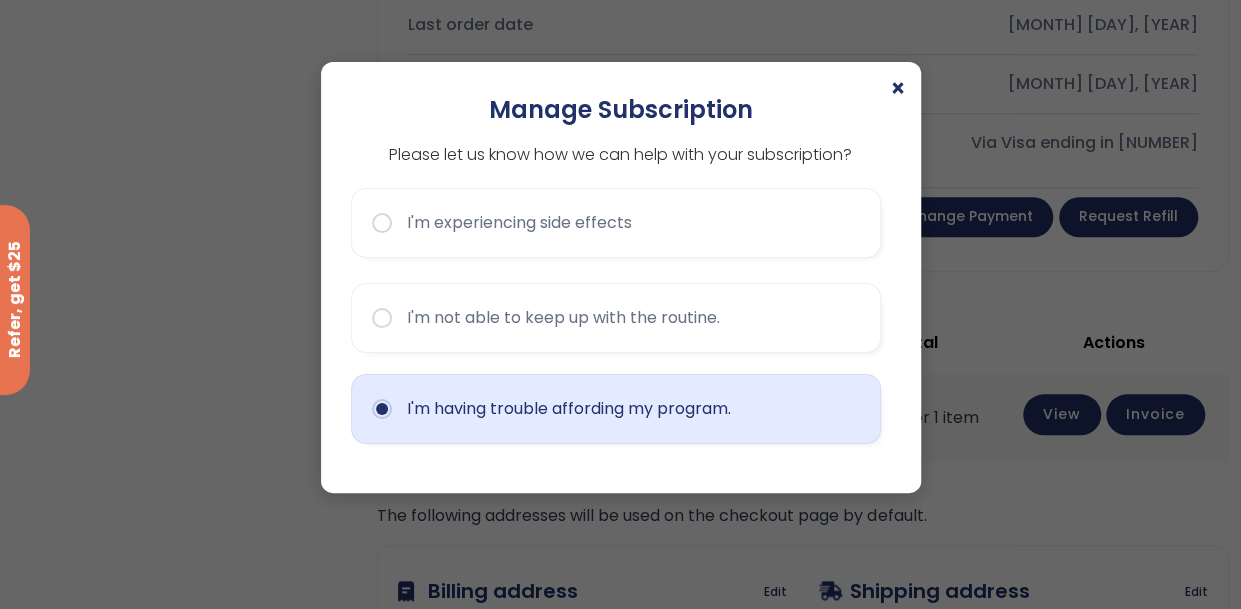 scroll, scrollTop: 700, scrollLeft: 0, axis: vertical 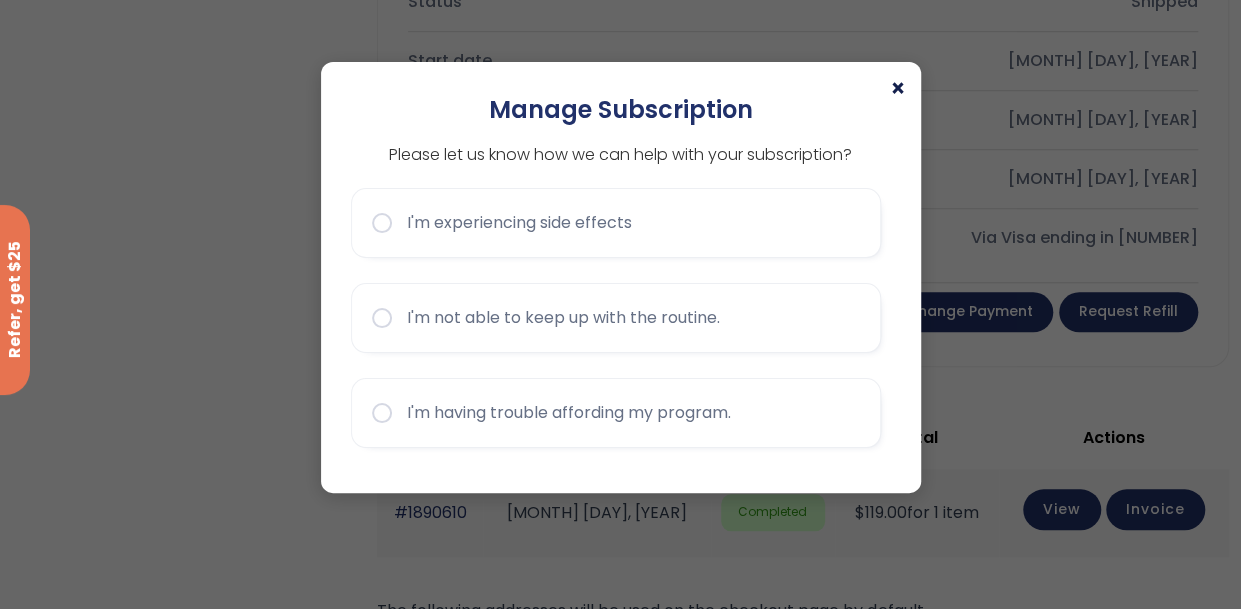 click on "×" 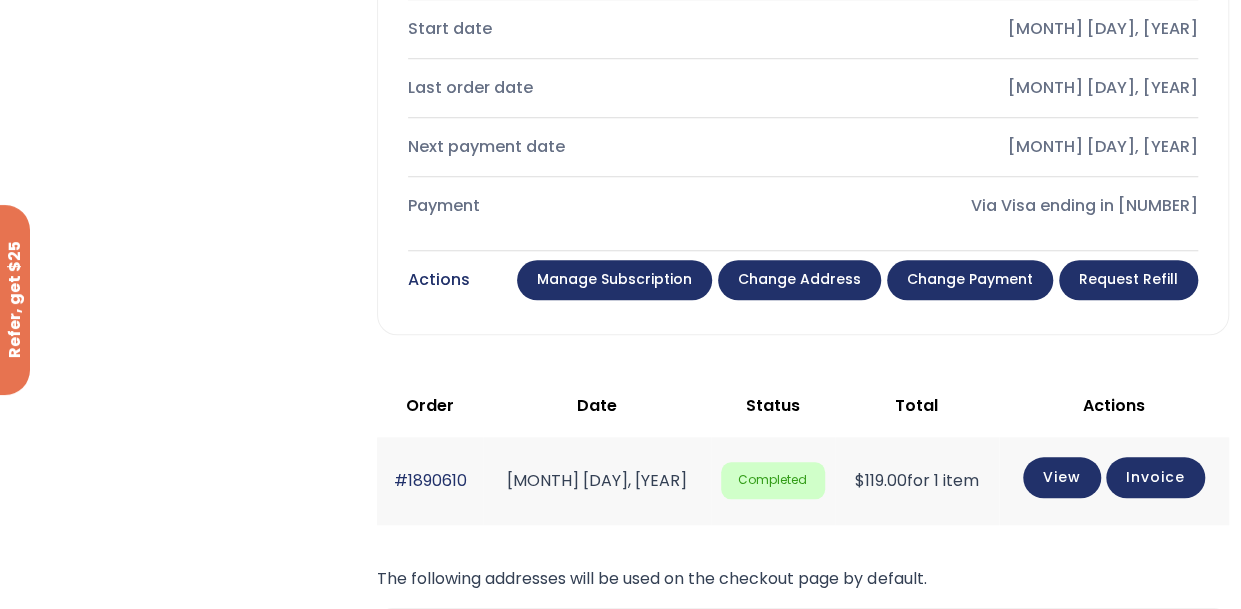 scroll, scrollTop: 800, scrollLeft: 0, axis: vertical 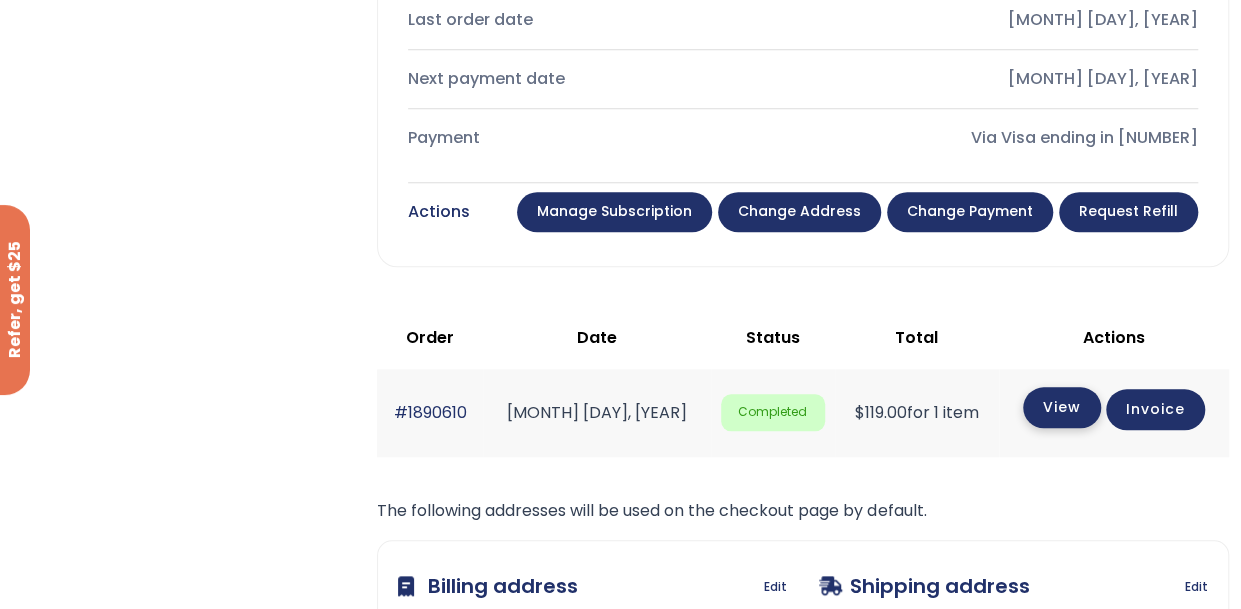 click on "View" 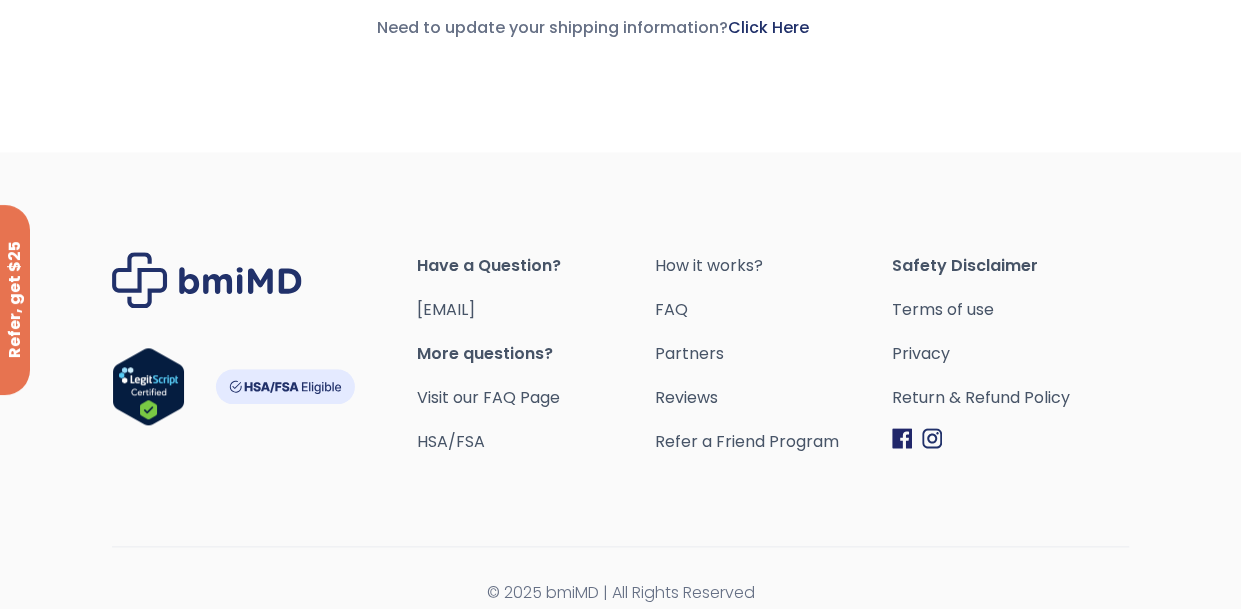 scroll, scrollTop: 894, scrollLeft: 0, axis: vertical 